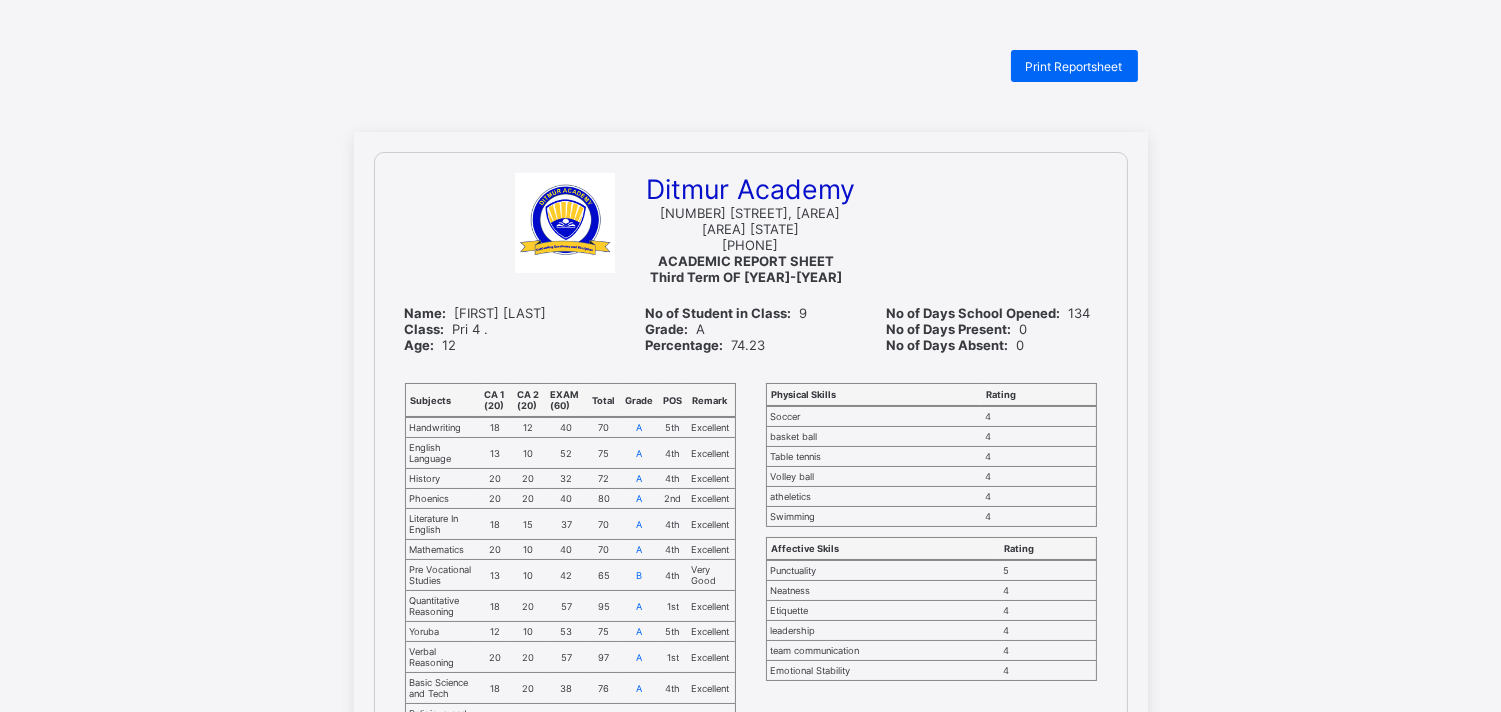 scroll, scrollTop: 0, scrollLeft: 0, axis: both 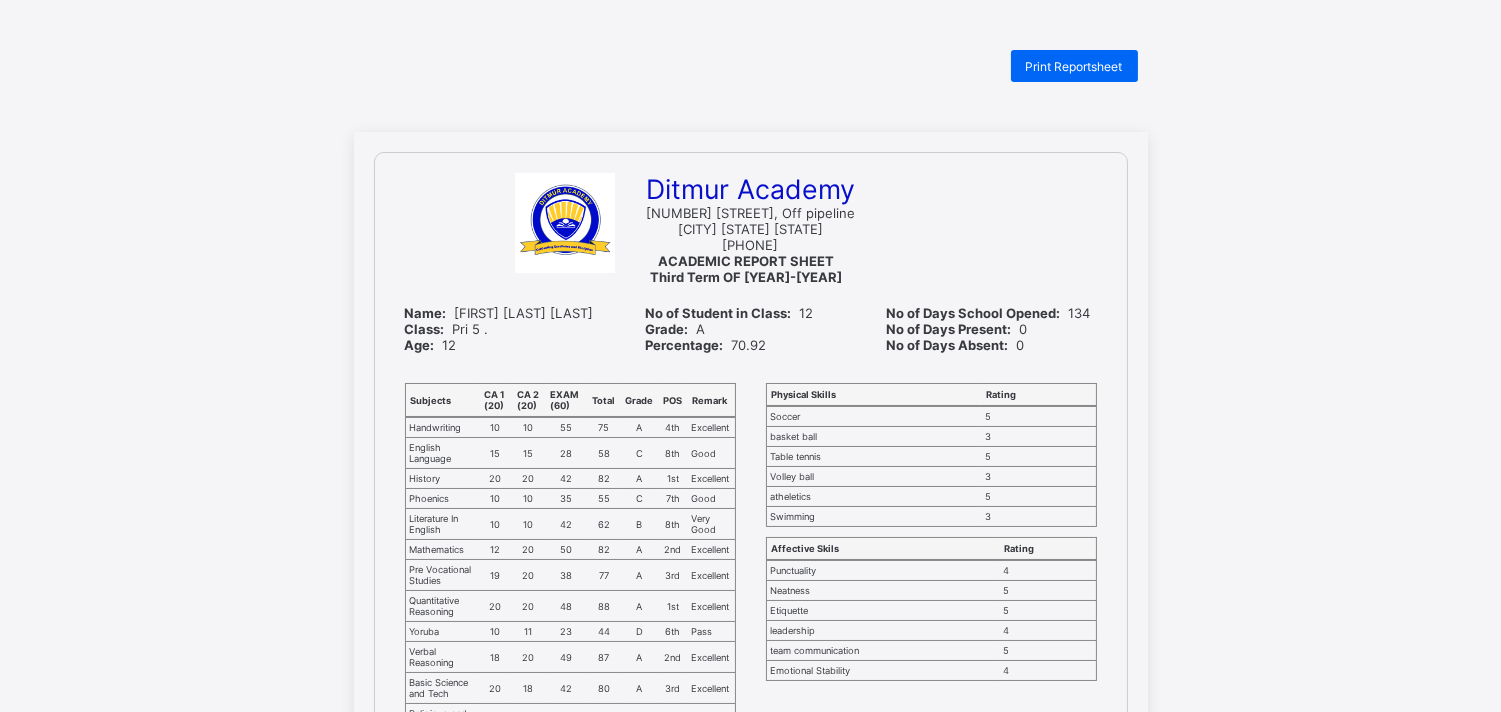 click on "Print Reportsheet" at bounding box center (1074, 66) 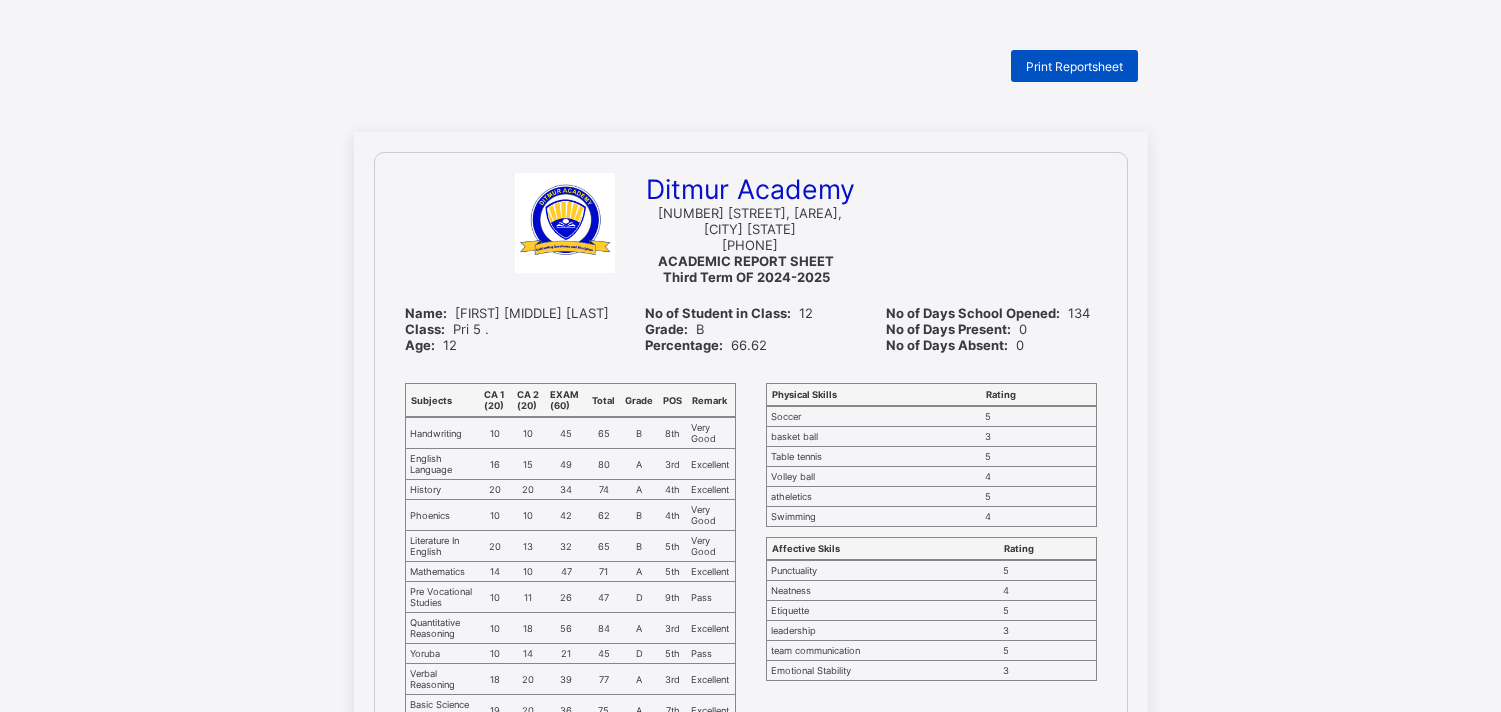 scroll, scrollTop: 0, scrollLeft: 0, axis: both 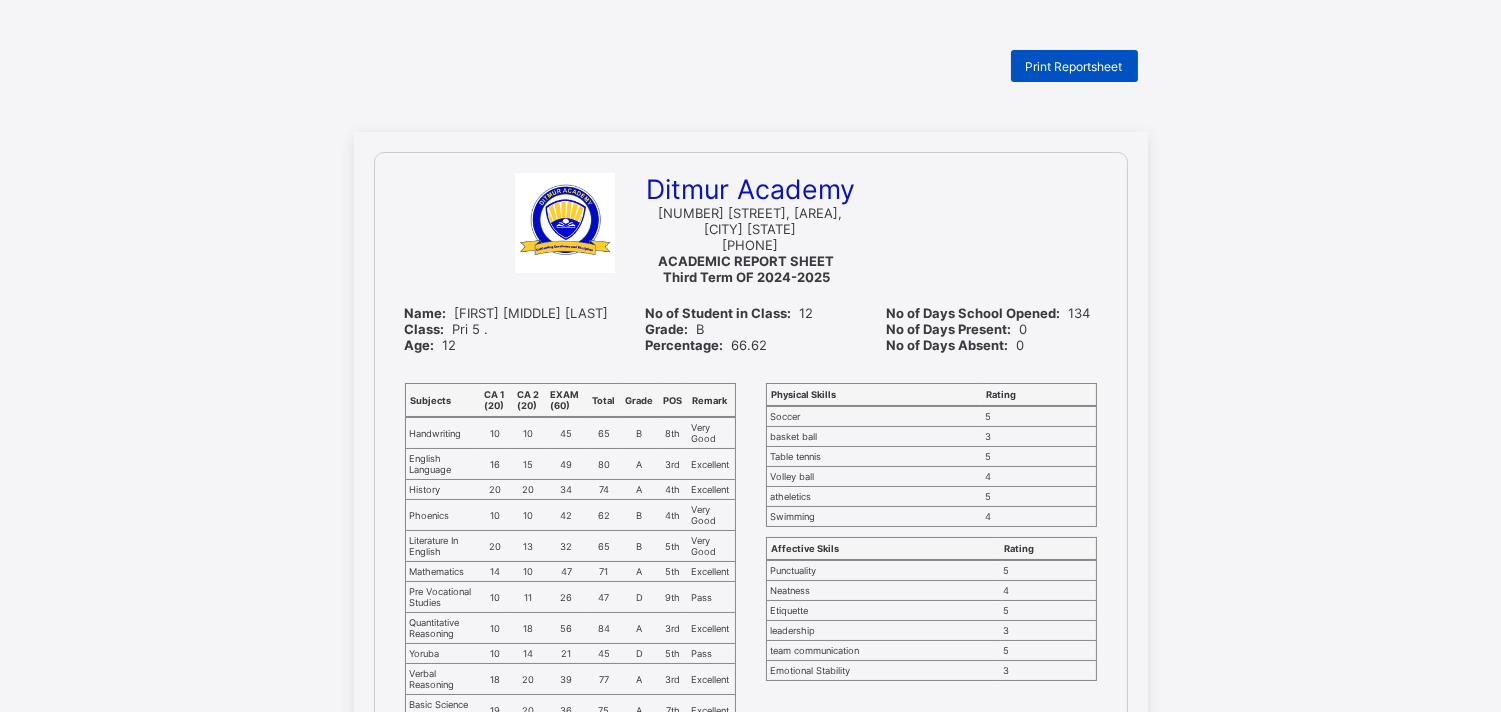 click on "Print Reportsheet" at bounding box center (1074, 66) 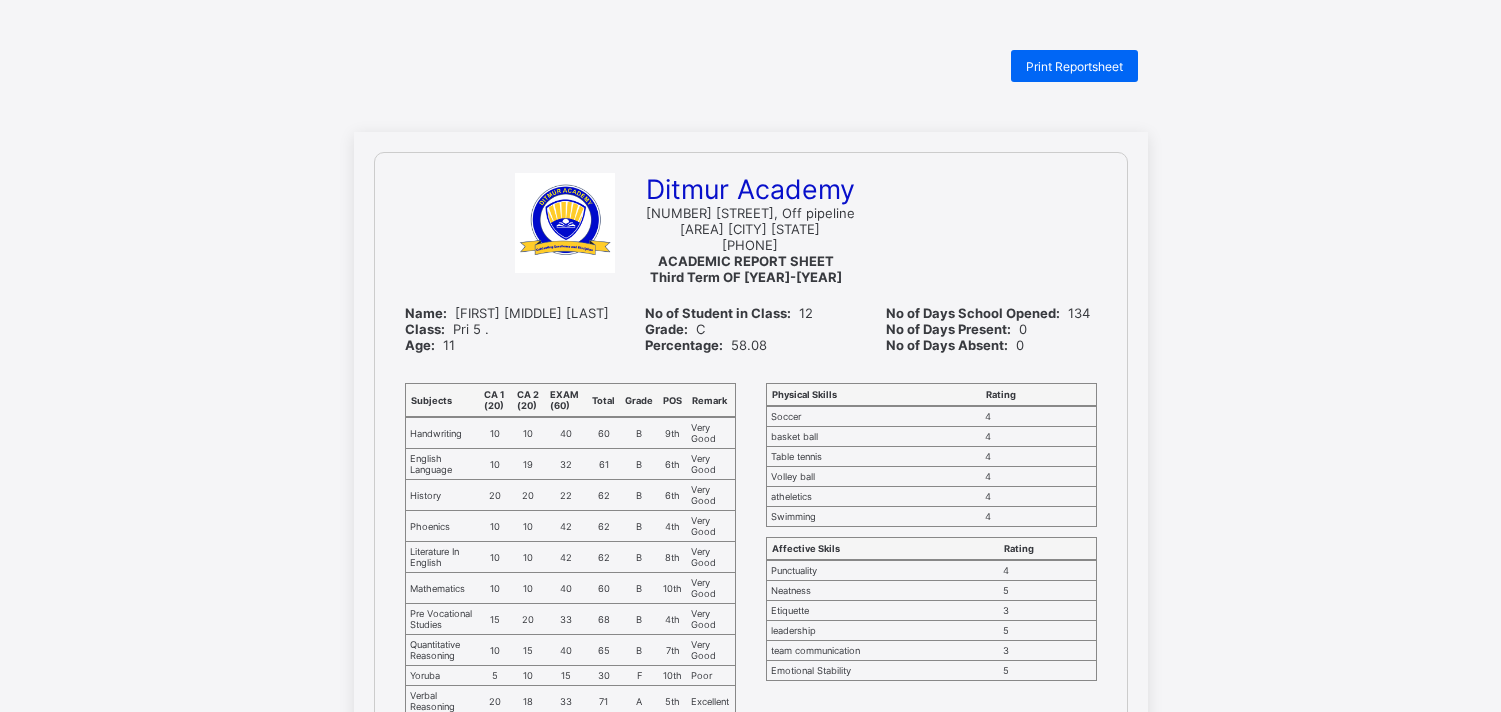 scroll, scrollTop: 0, scrollLeft: 0, axis: both 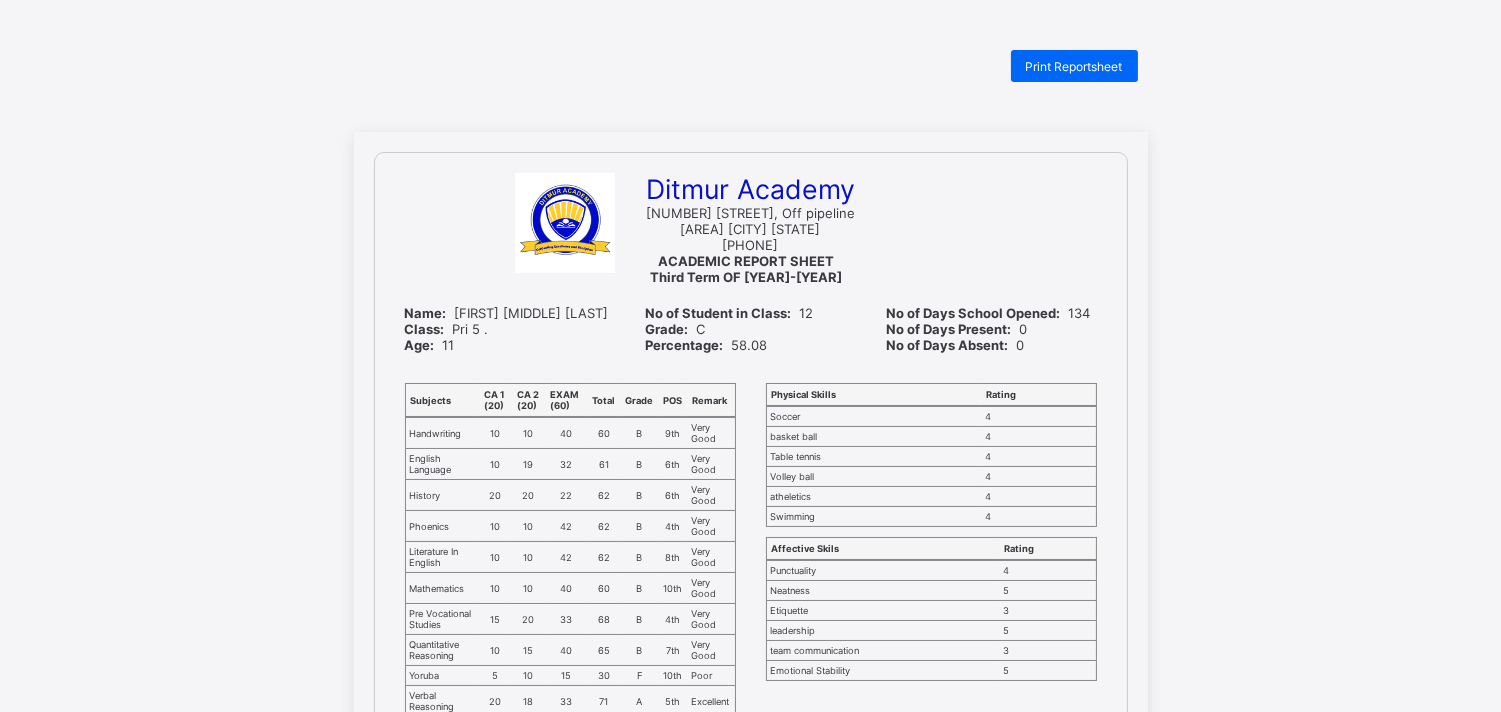 click on "Print Reportsheet" at bounding box center (1074, 66) 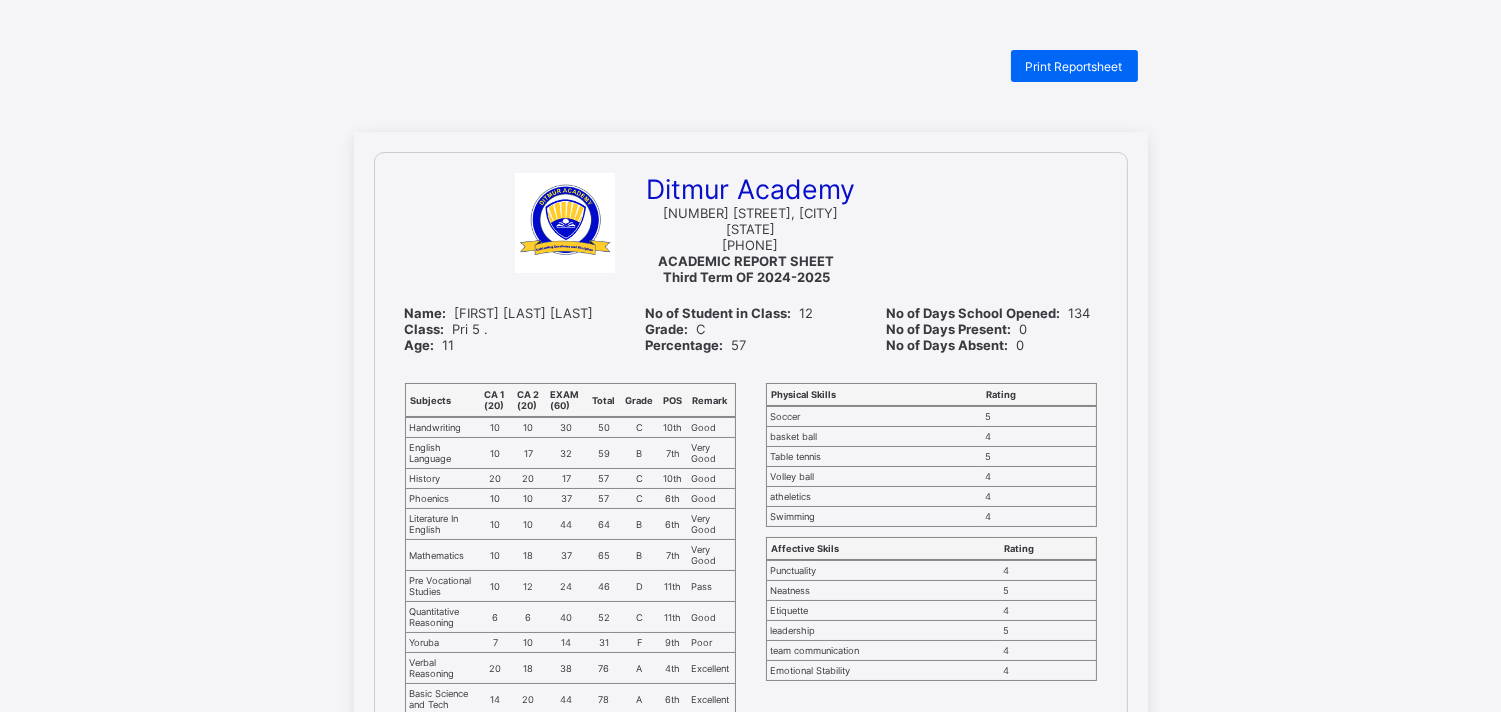 scroll, scrollTop: 0, scrollLeft: 0, axis: both 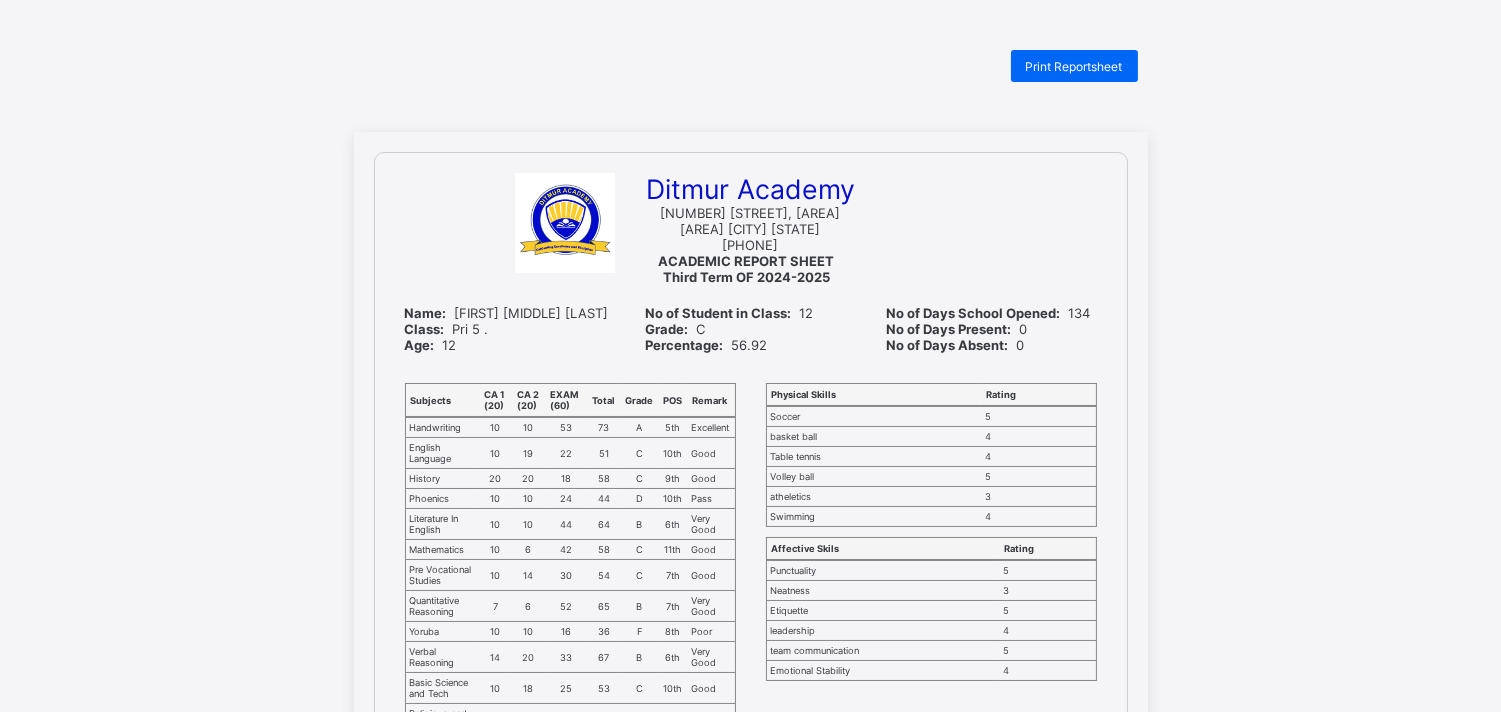 click on "Print Reportsheet" at bounding box center (1074, 66) 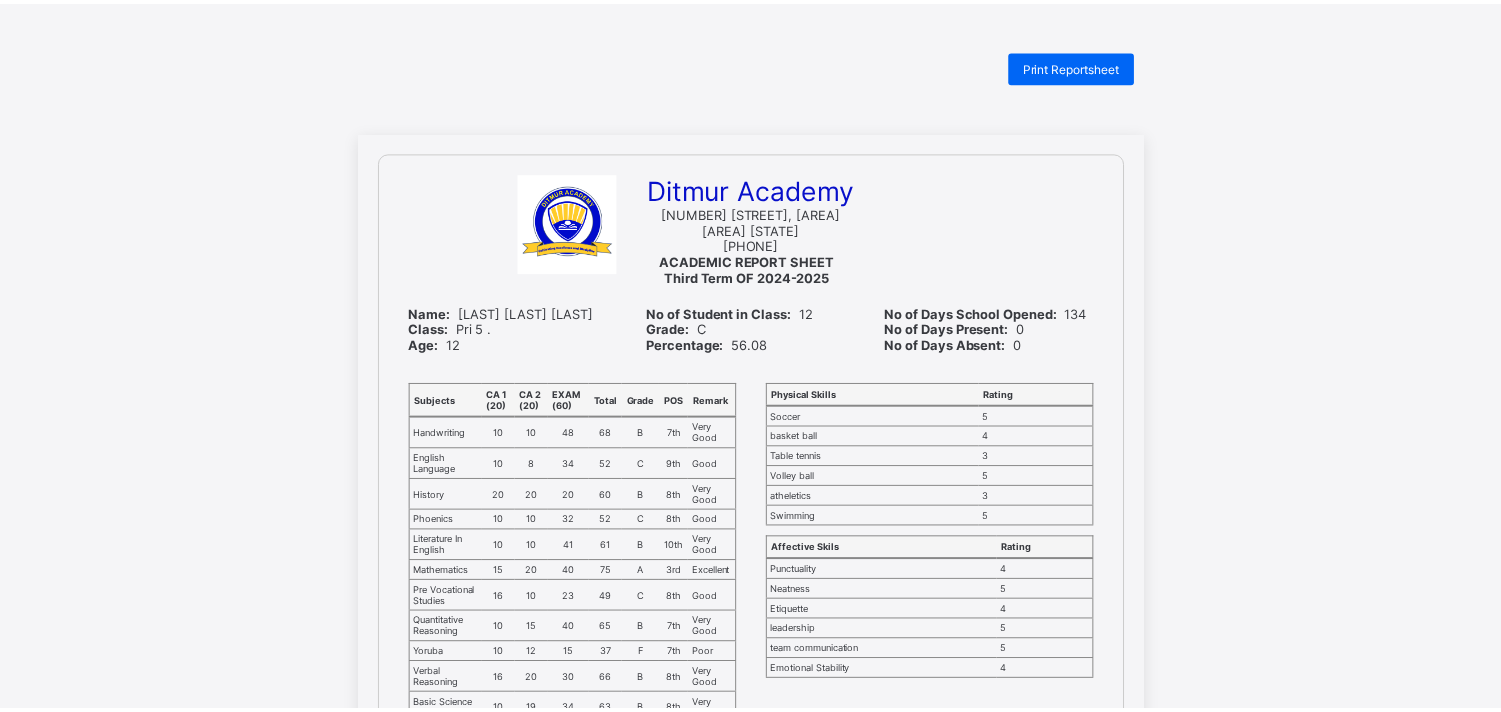 scroll, scrollTop: 0, scrollLeft: 0, axis: both 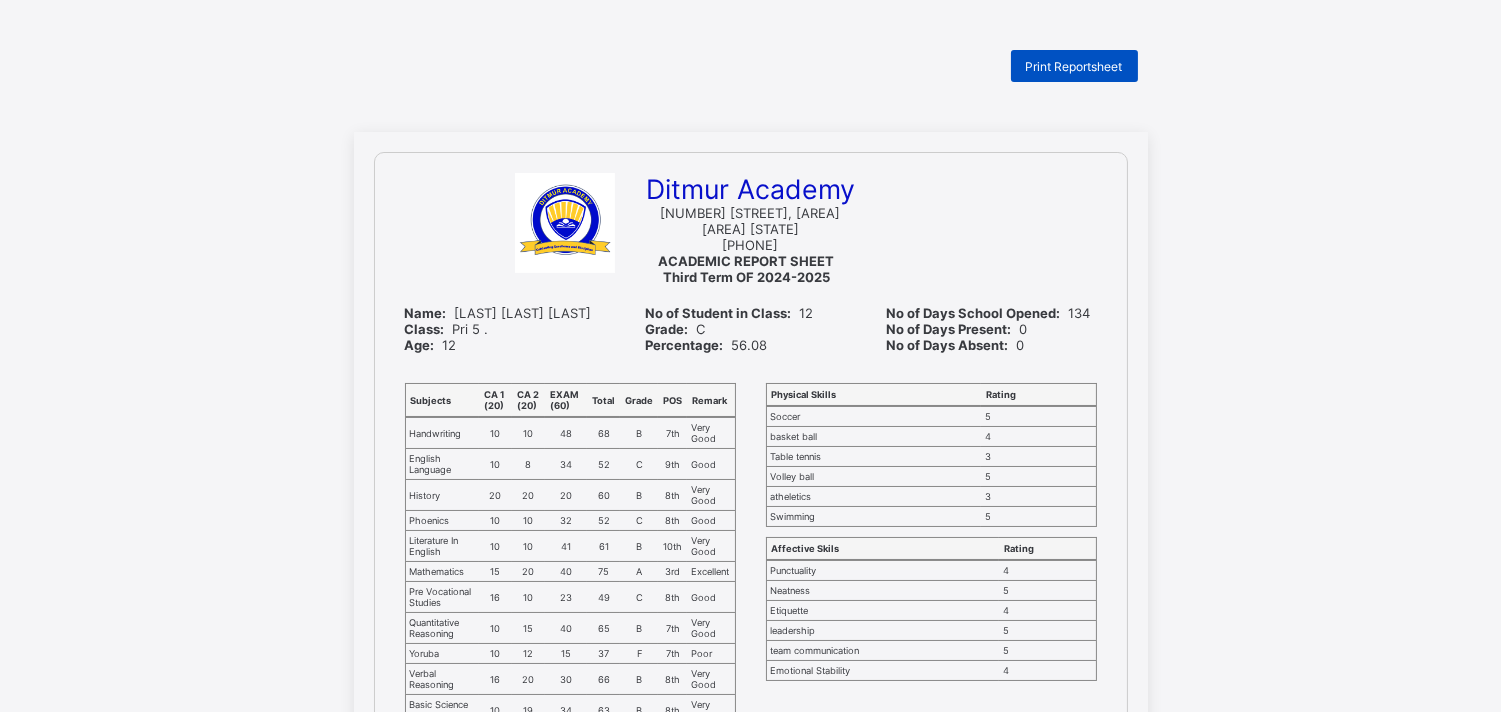 click on "Print Reportsheet" at bounding box center [1074, 66] 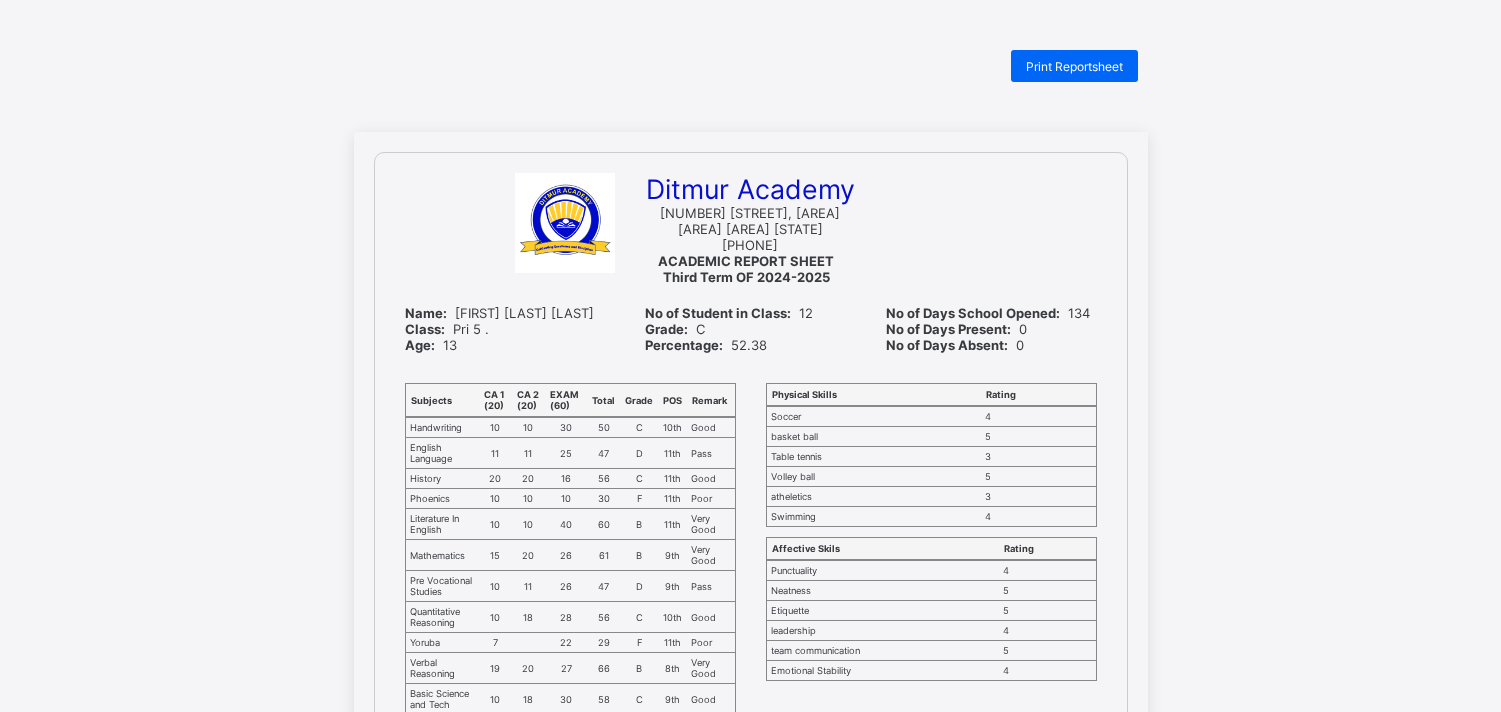 scroll, scrollTop: 0, scrollLeft: 0, axis: both 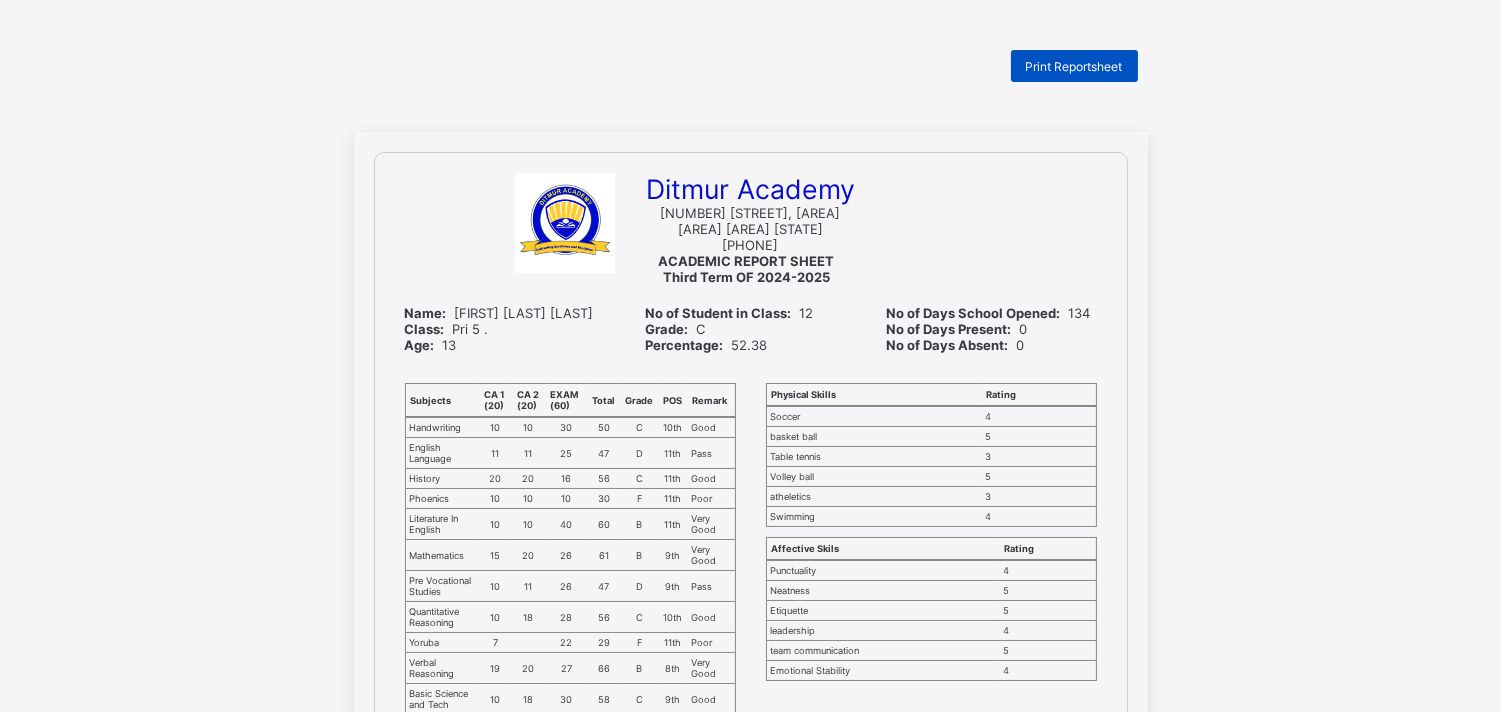 click on "Print Reportsheet" at bounding box center [1074, 66] 